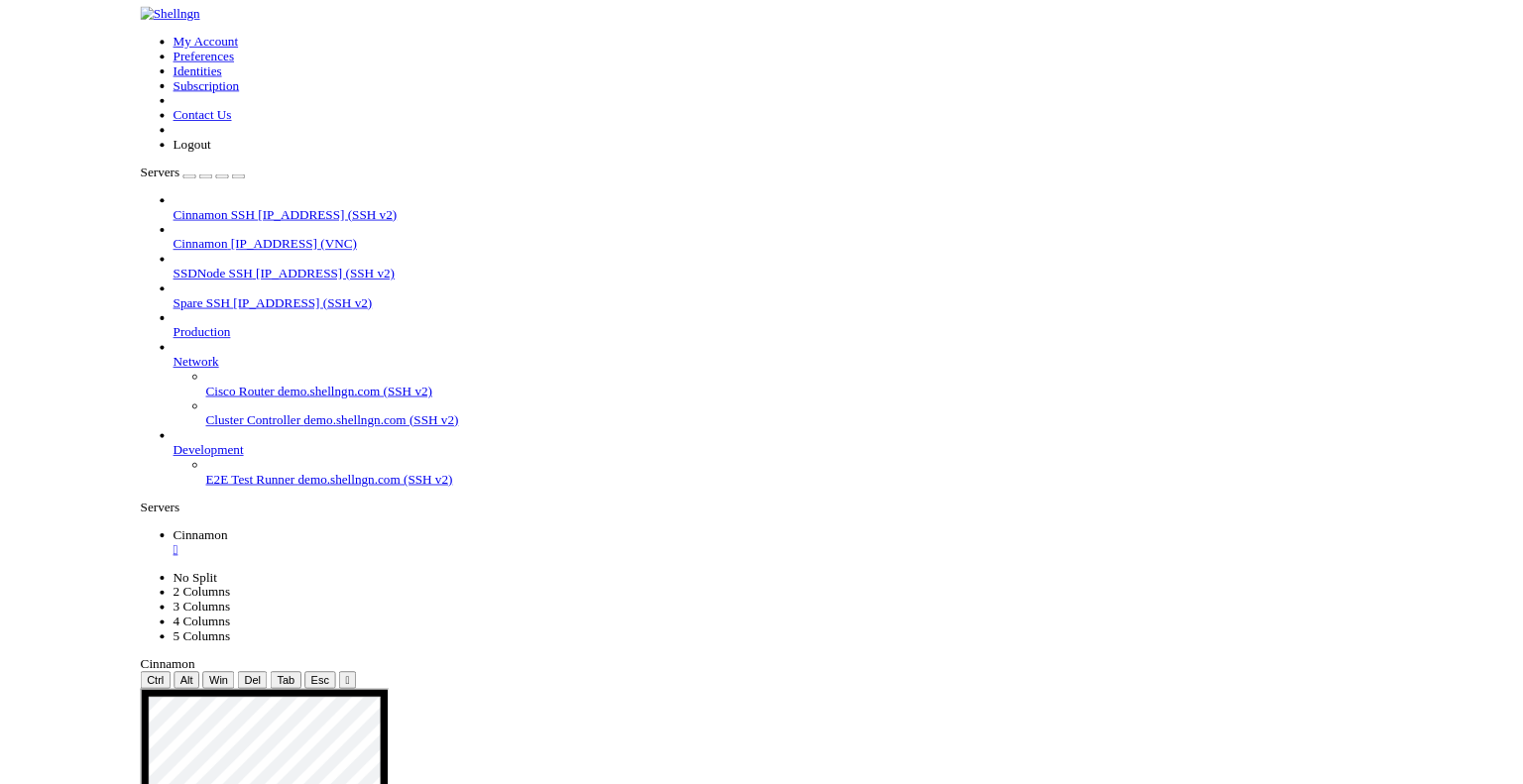 scroll, scrollTop: 0, scrollLeft: 0, axis: both 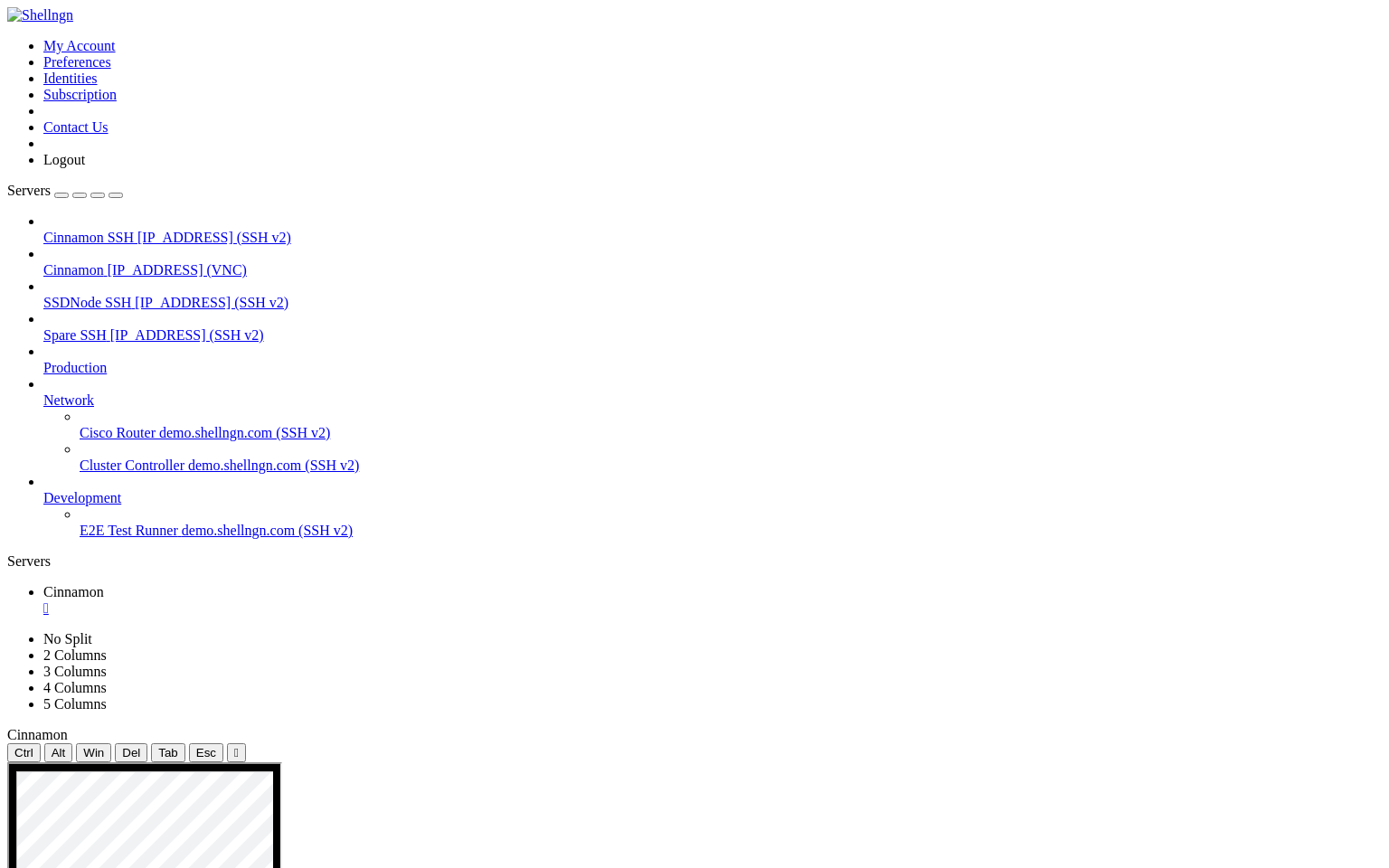 click on "Reconnect" at bounding box center (43, 949) 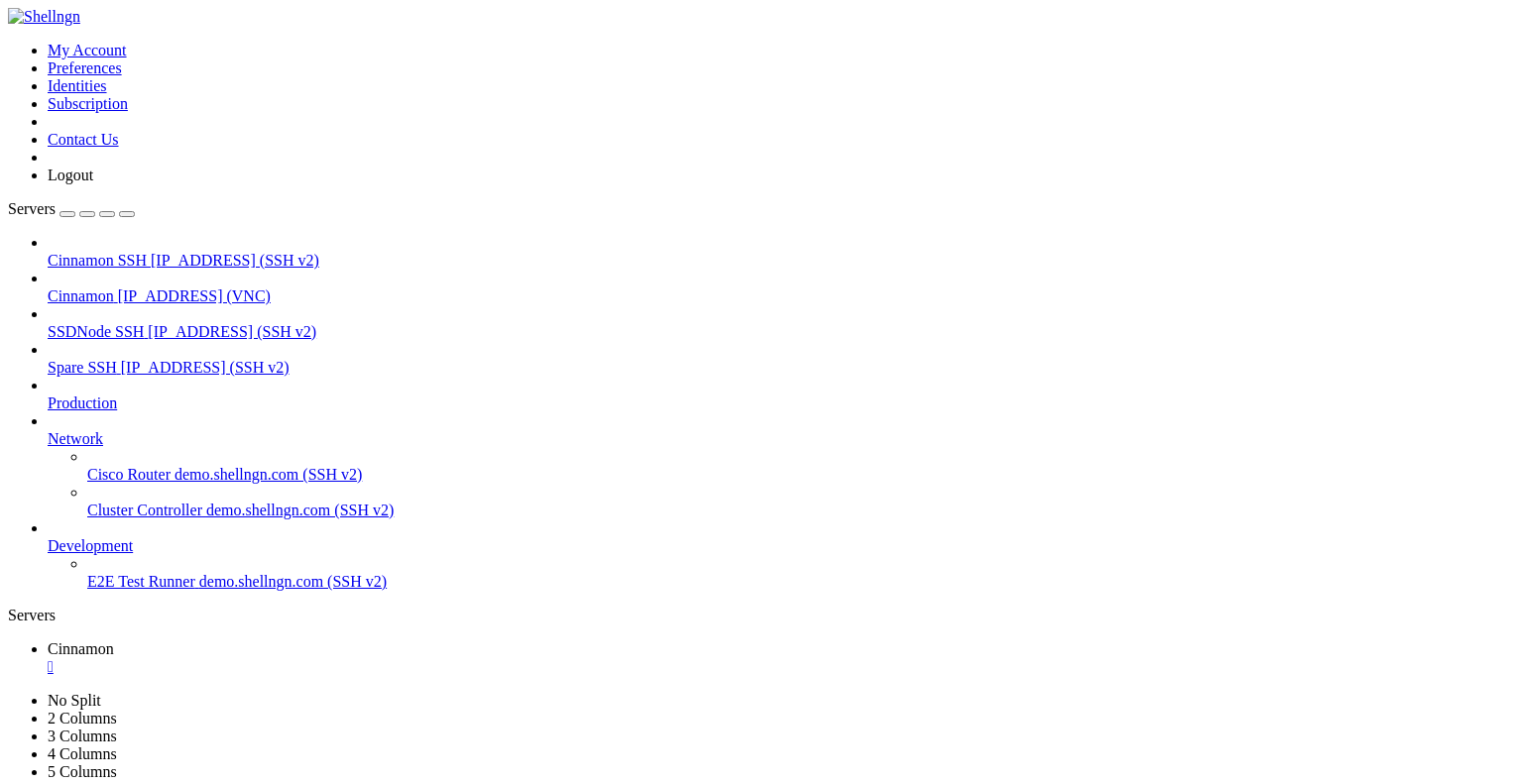 click on "" at bounding box center (781, 667) 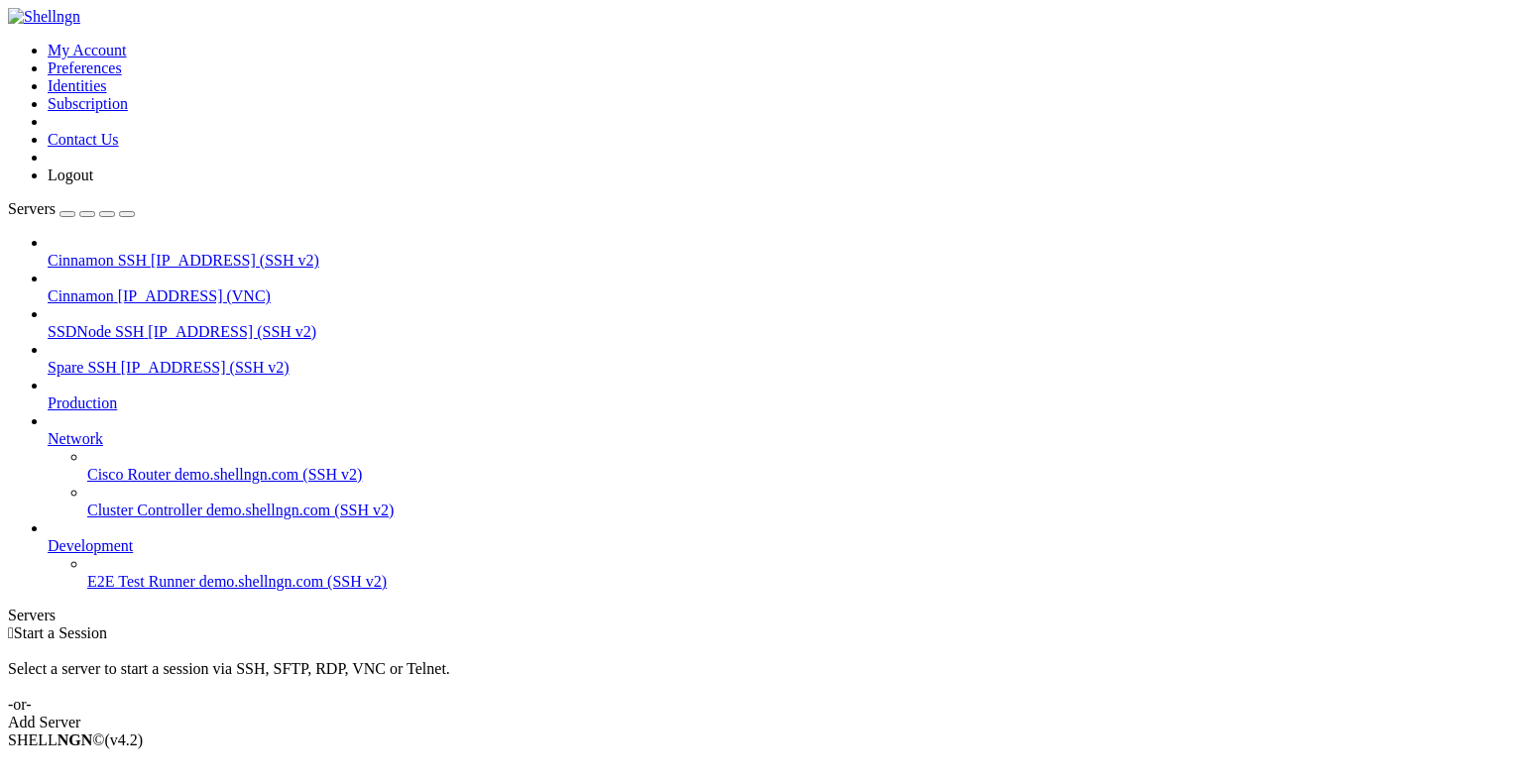 click at bounding box center [8, 42] 